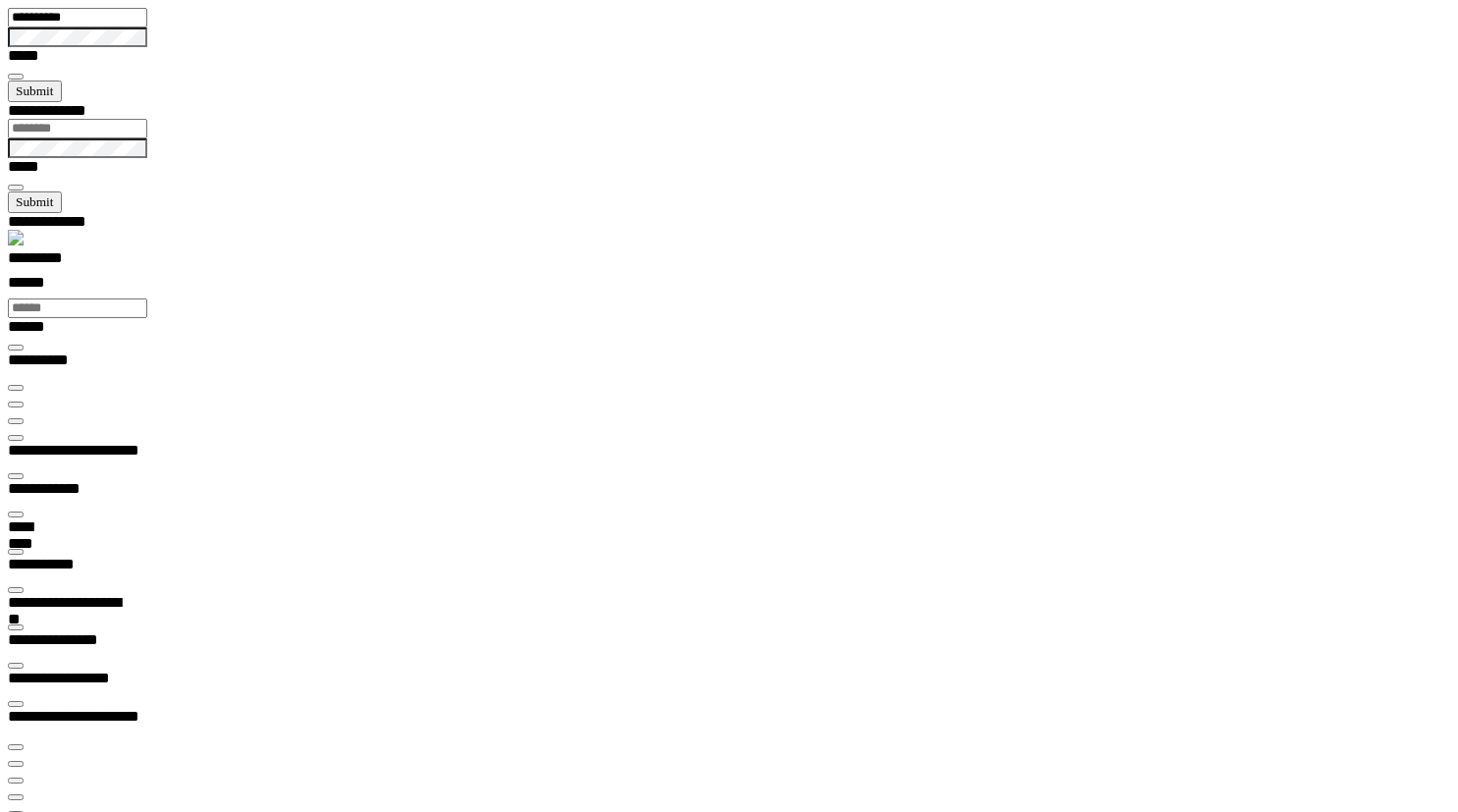 scroll, scrollTop: 0, scrollLeft: 0, axis: both 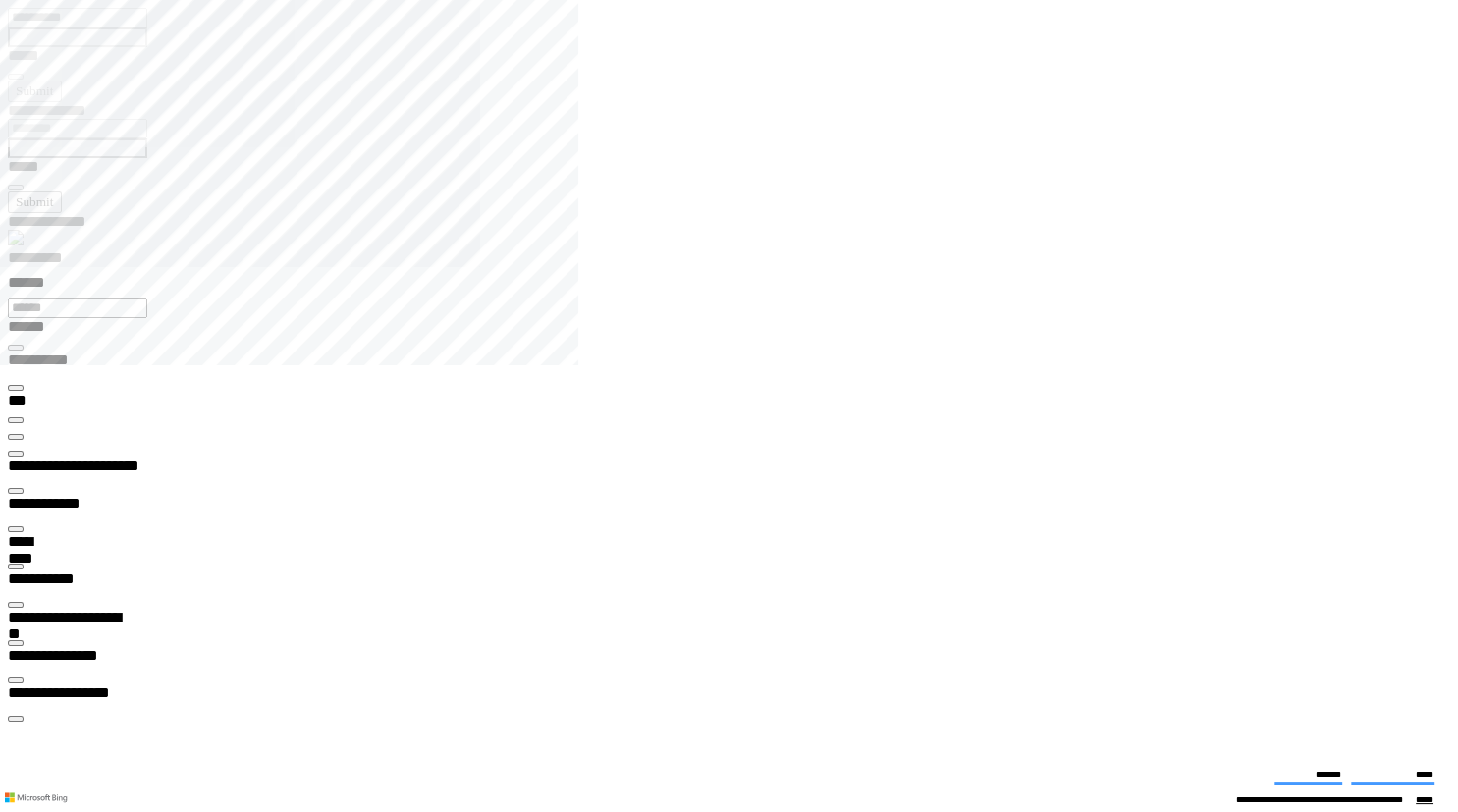 click on "**********" at bounding box center (69, 2814) 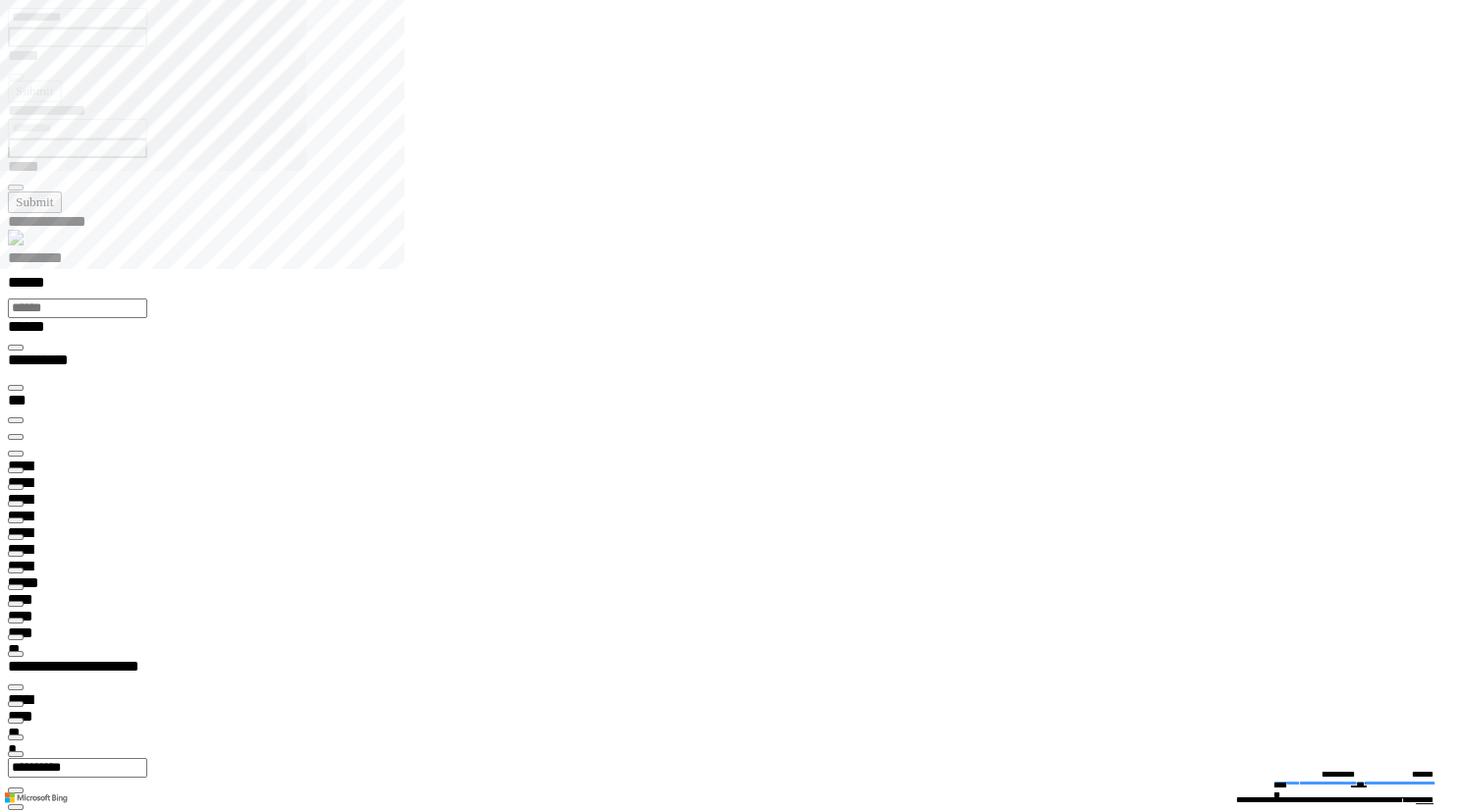 type on "**********" 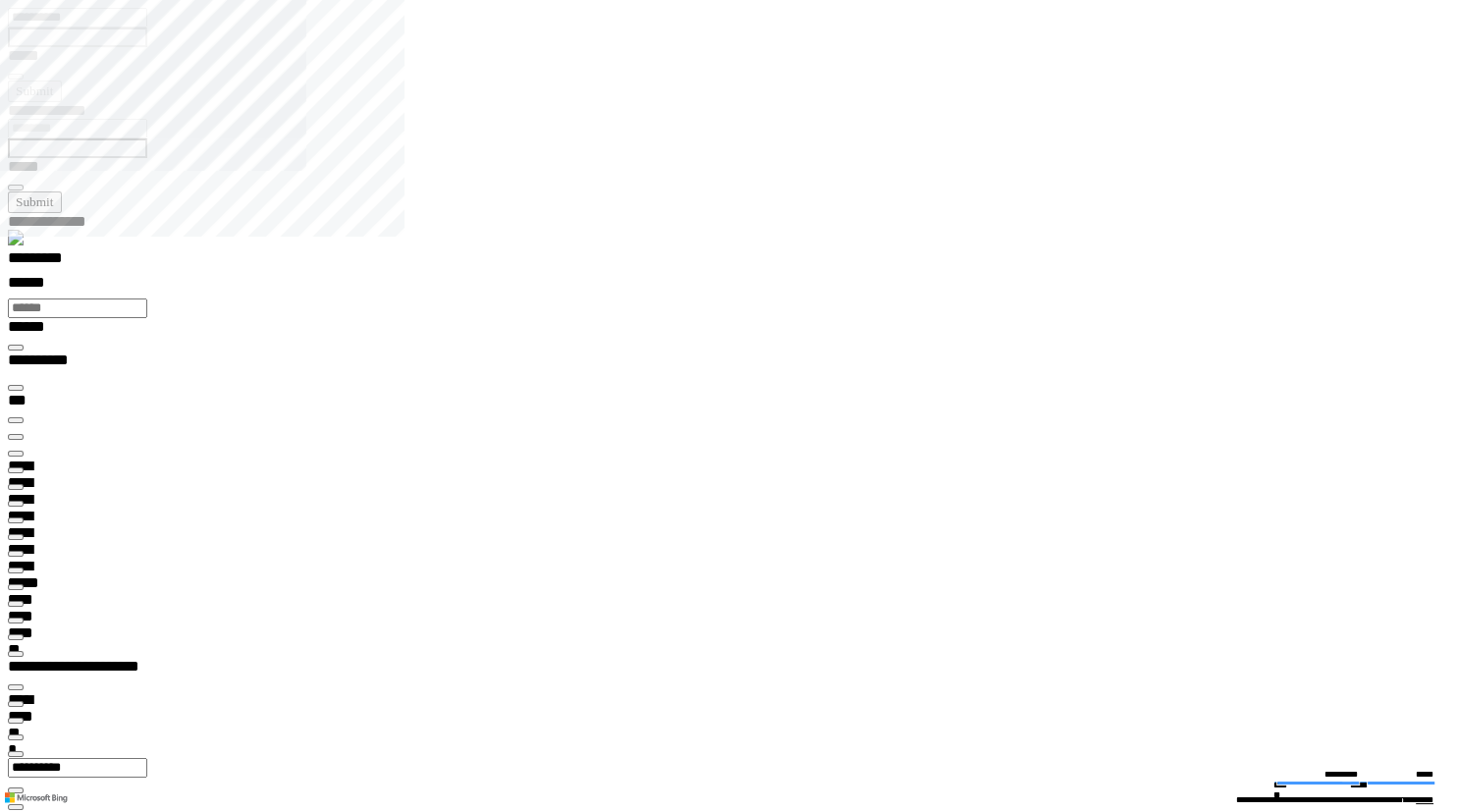 click at bounding box center [16, 3651] 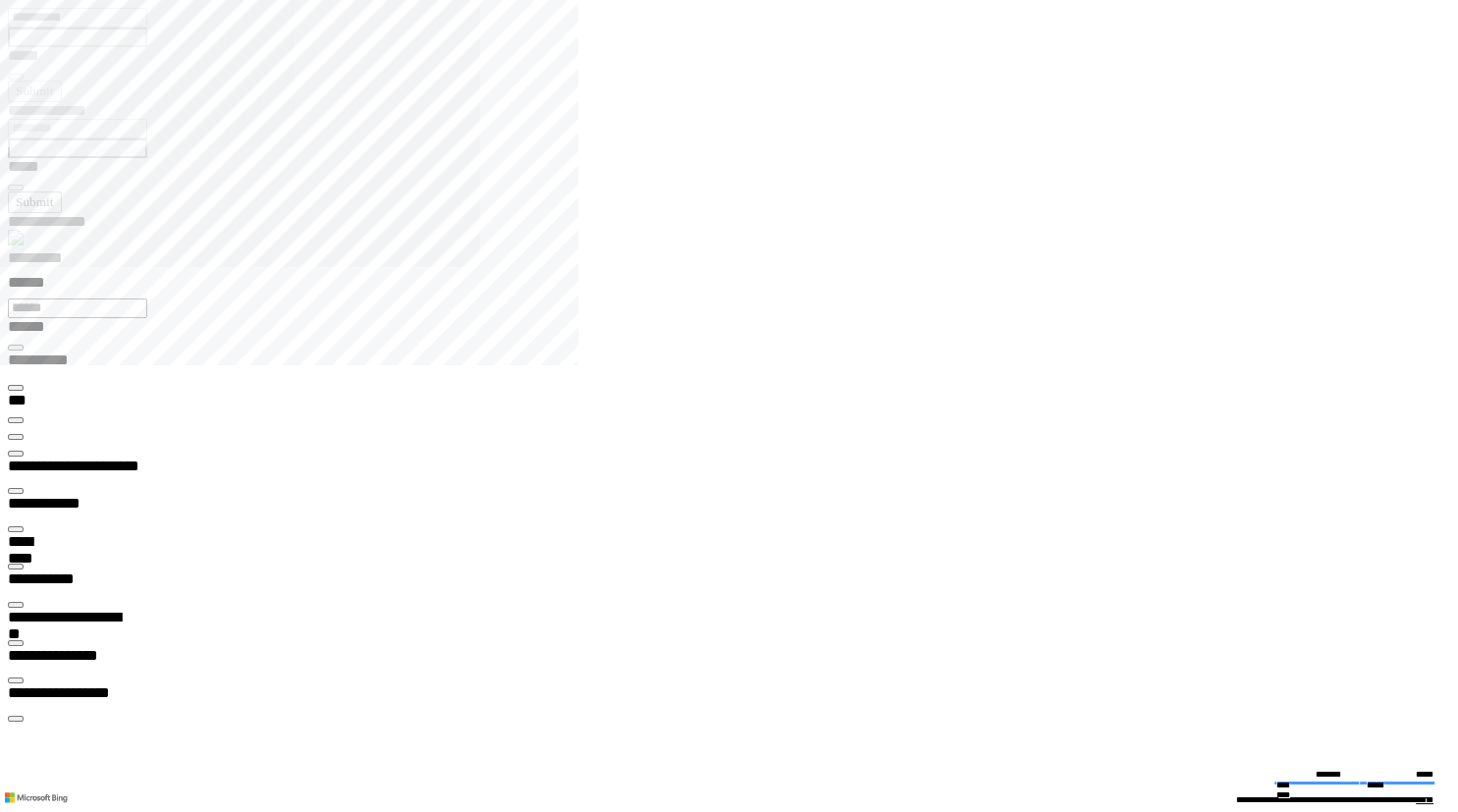 click on "**********" at bounding box center [69, 2814] 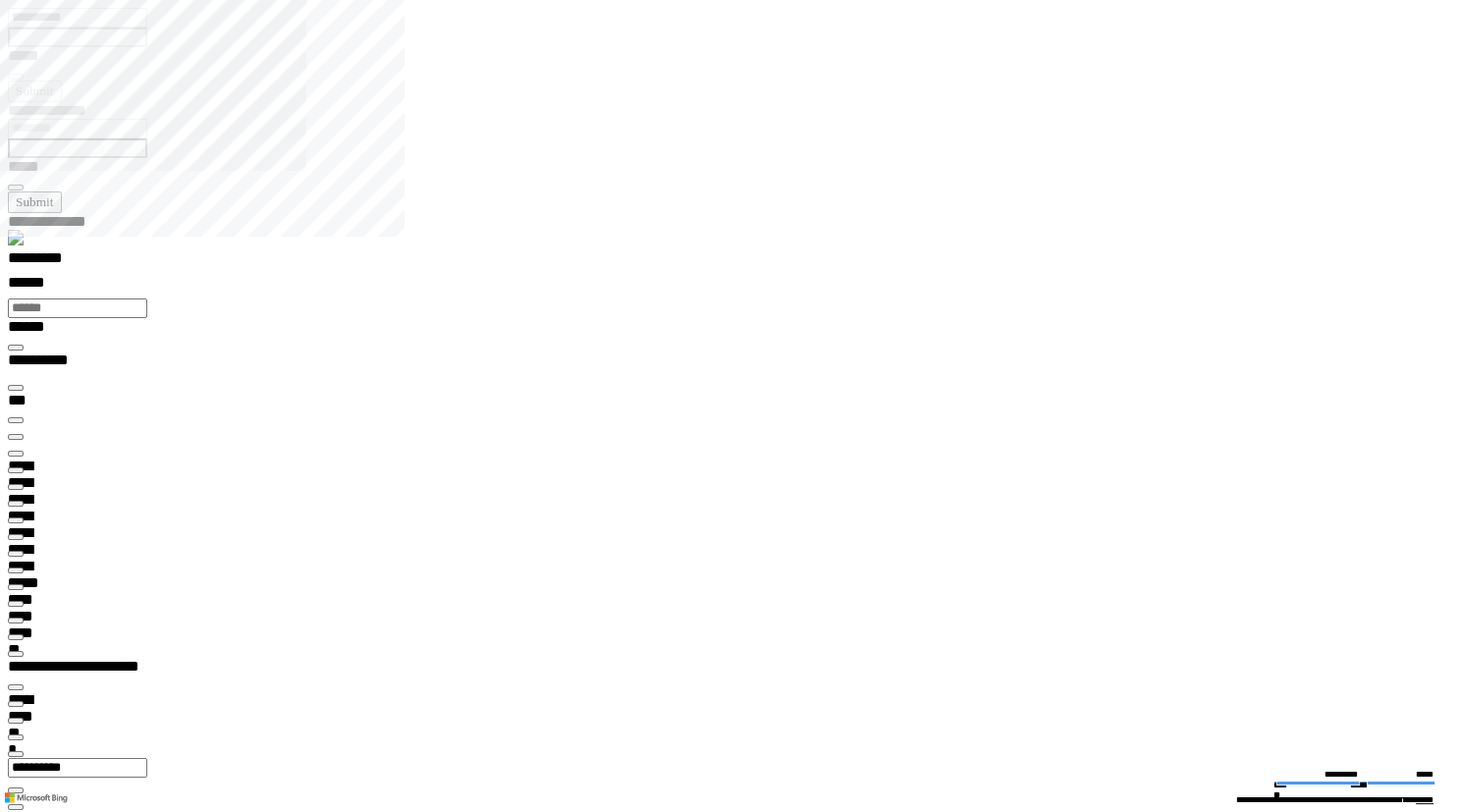 click at bounding box center (16, 3651) 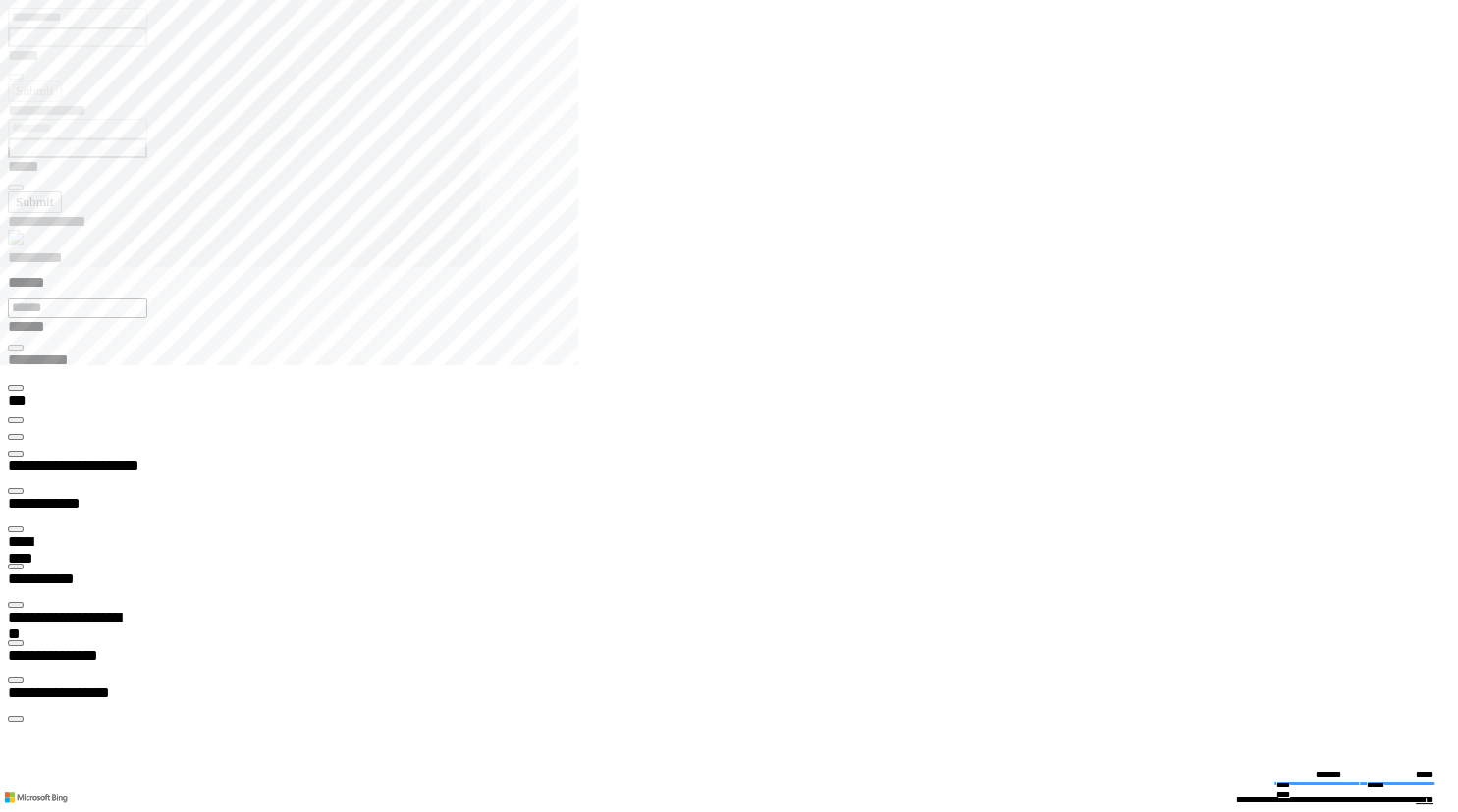click at bounding box center [16, 2512] 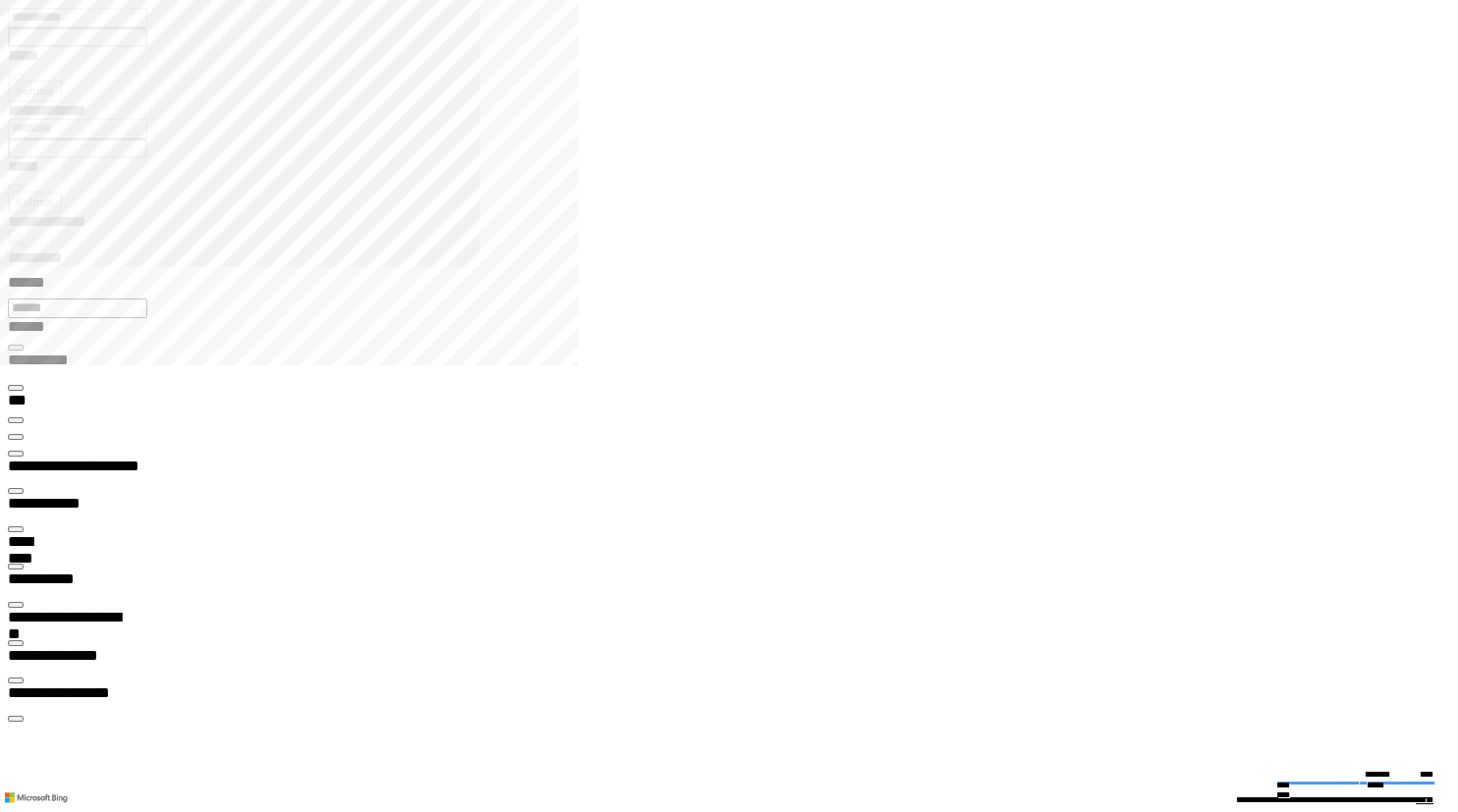 click at bounding box center (16, 2512) 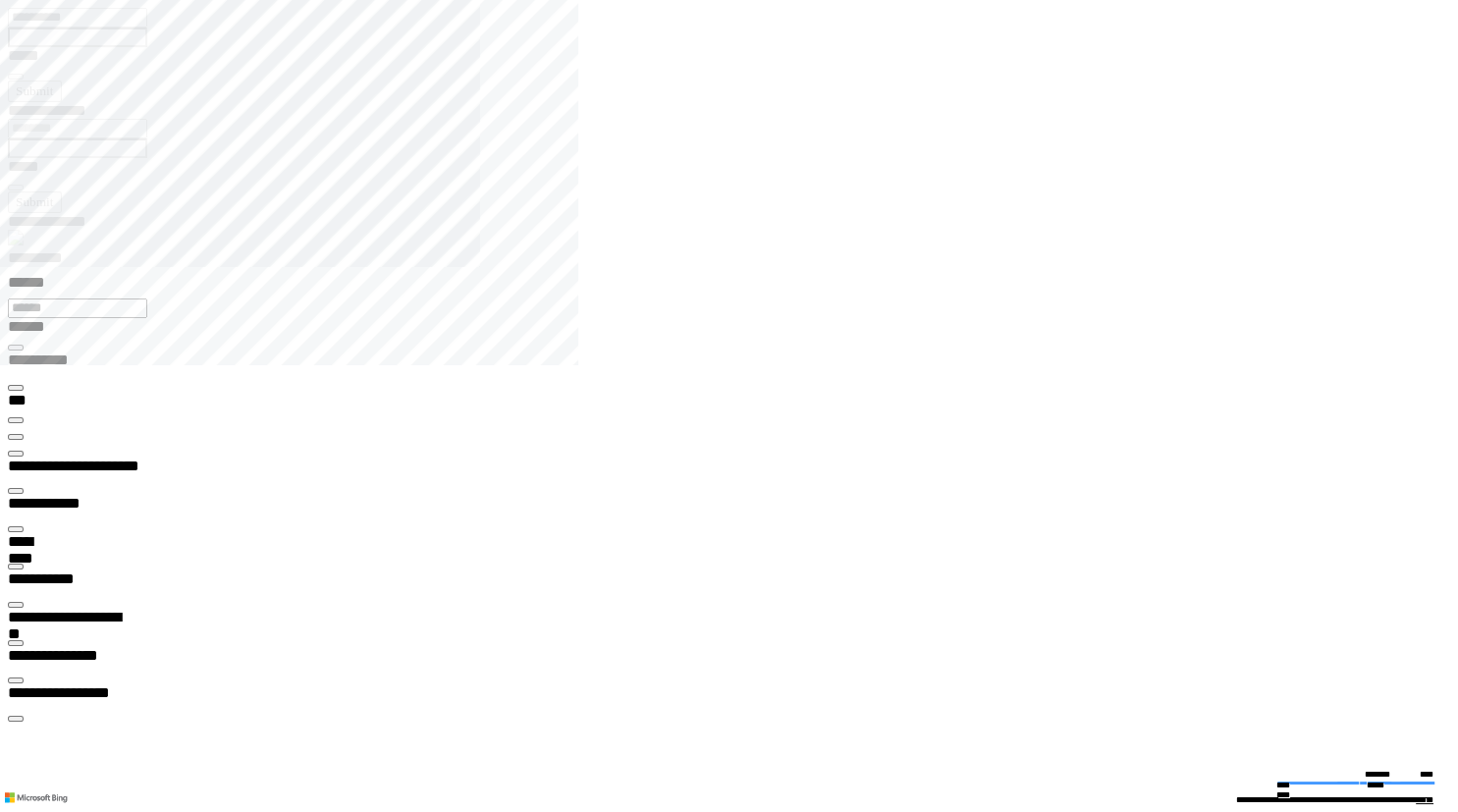 scroll, scrollTop: 0, scrollLeft: 0, axis: both 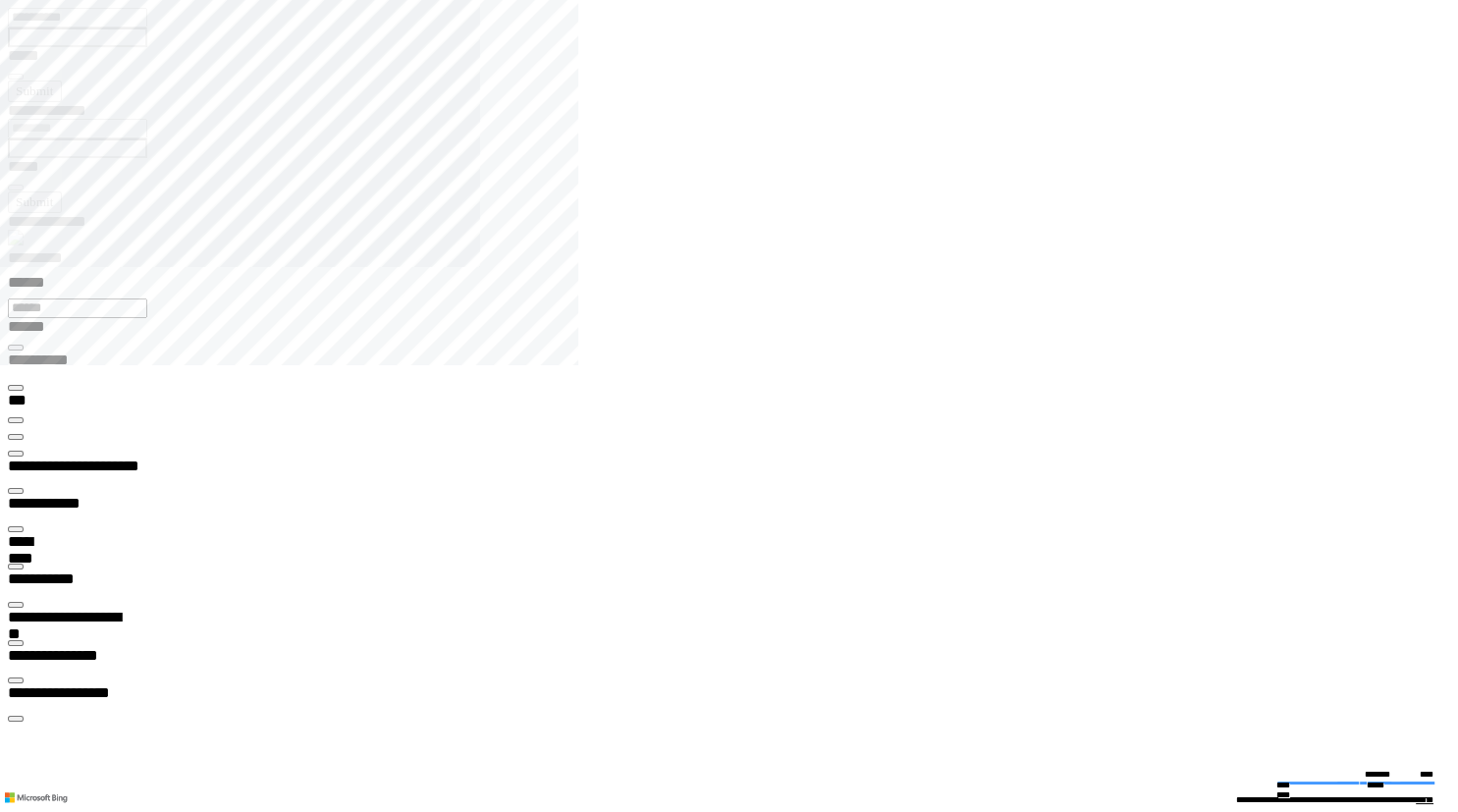 click on "**********" at bounding box center (530, 2460) 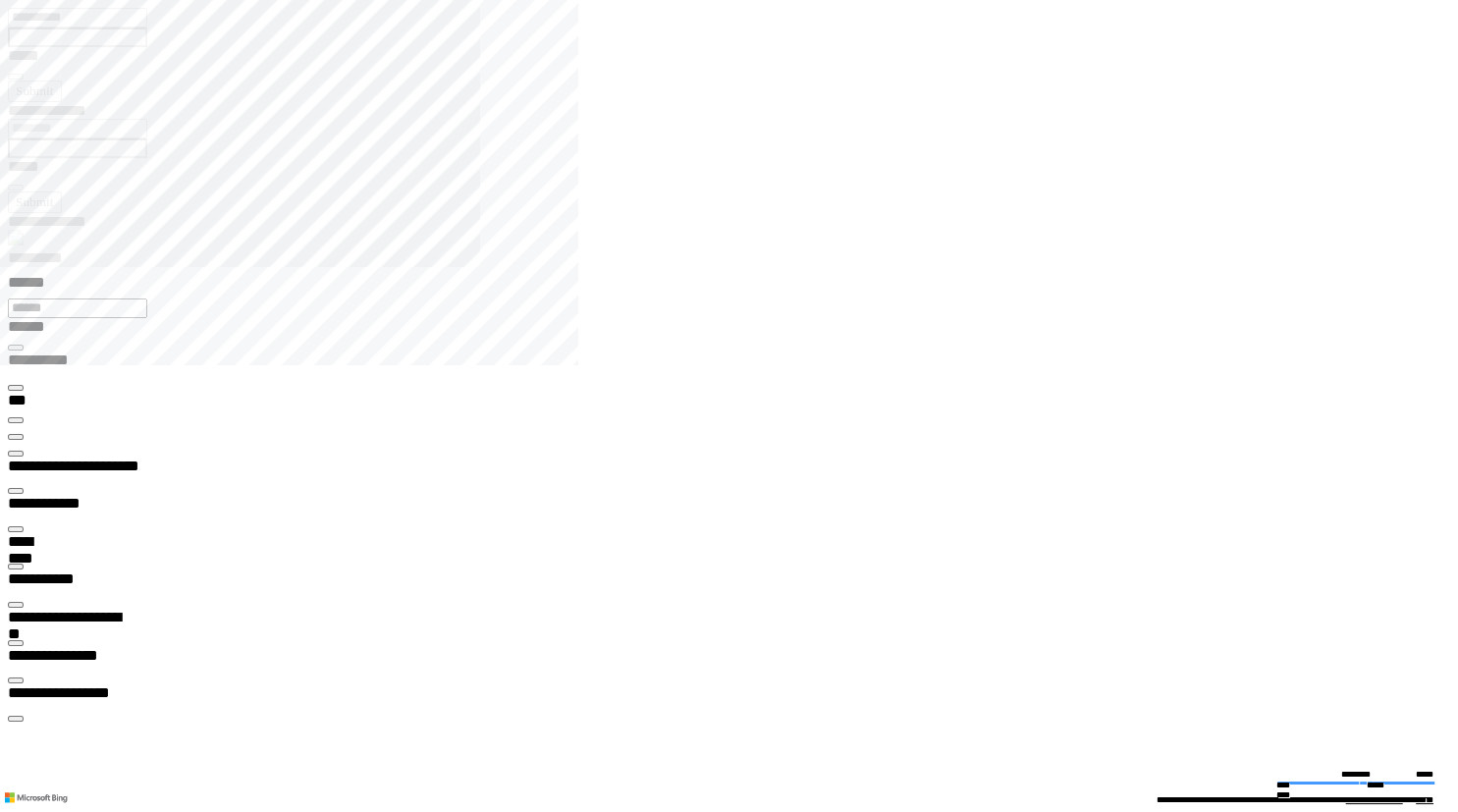 click at bounding box center [16, 2512] 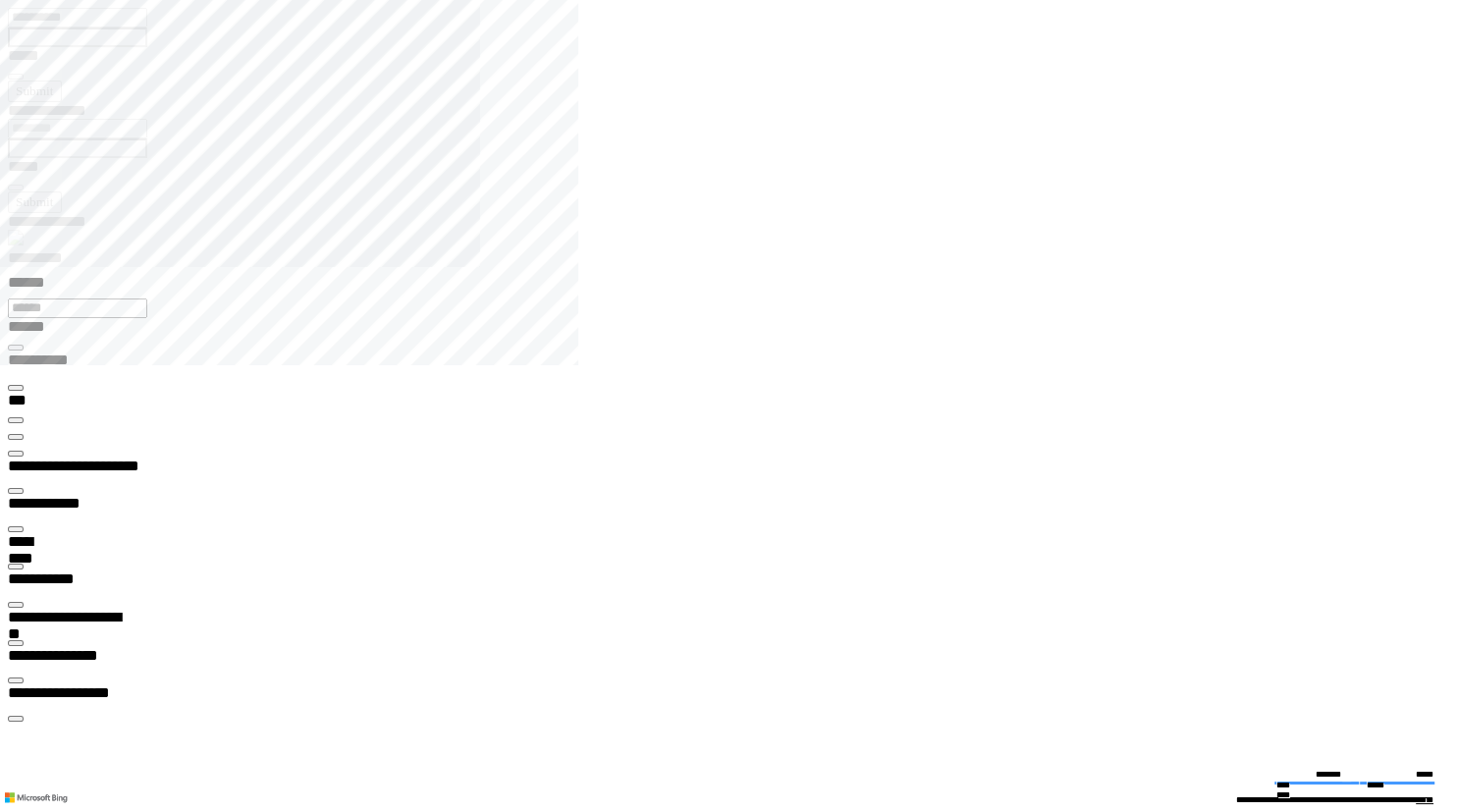 click on "**********" at bounding box center (736, 2499) 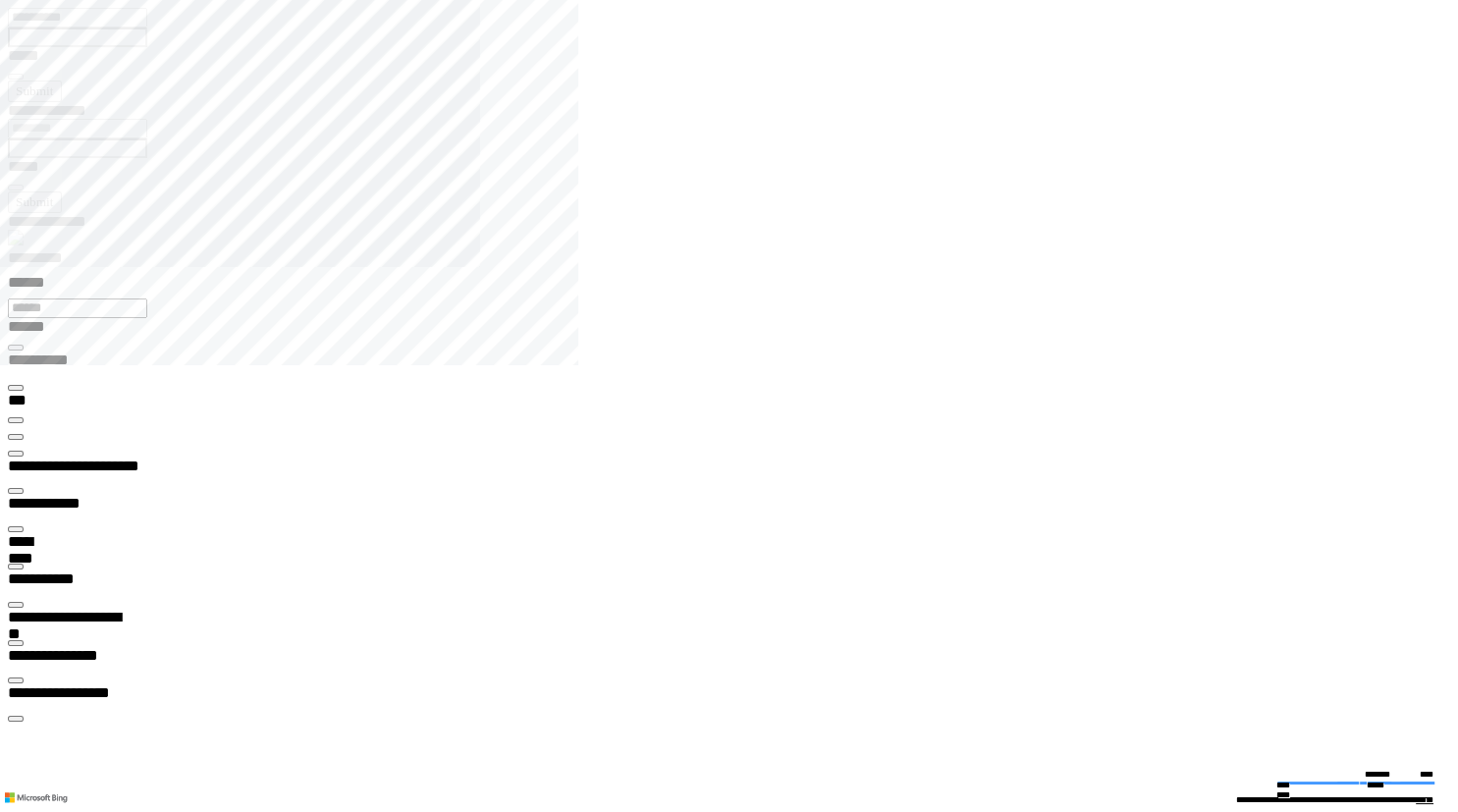 click at bounding box center [530, 2439] 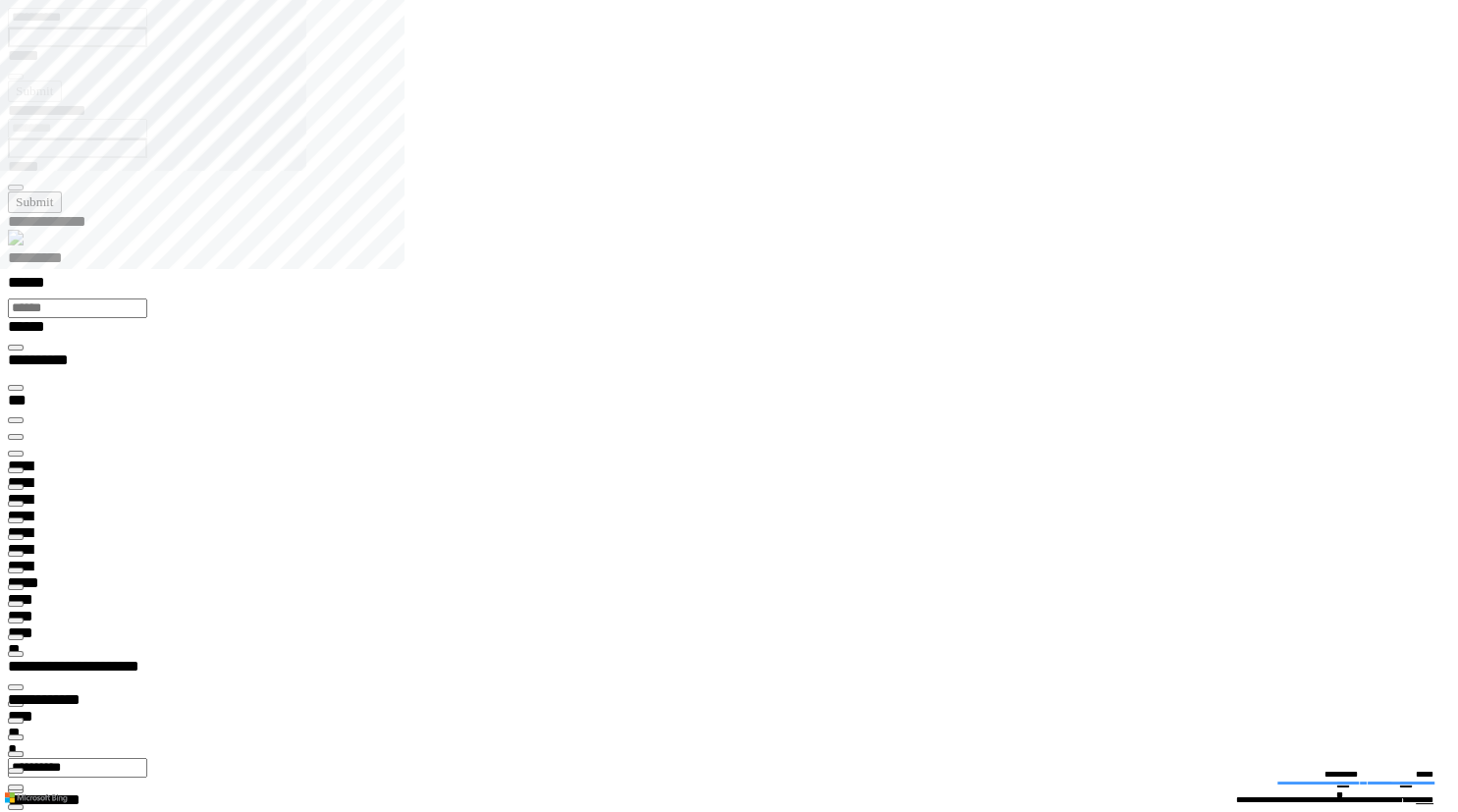 type on "*********" 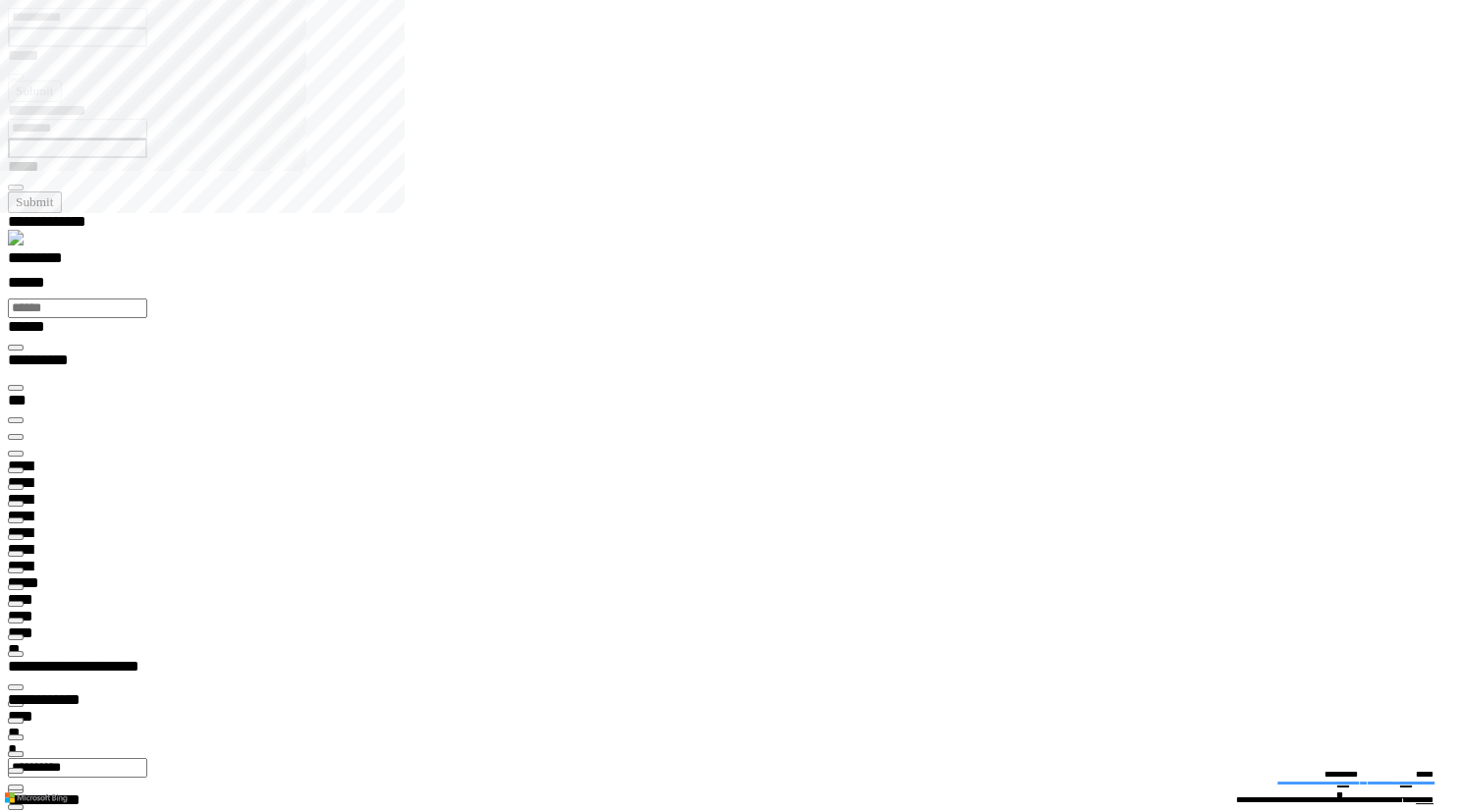 click on "**********" at bounding box center (530, 4864) 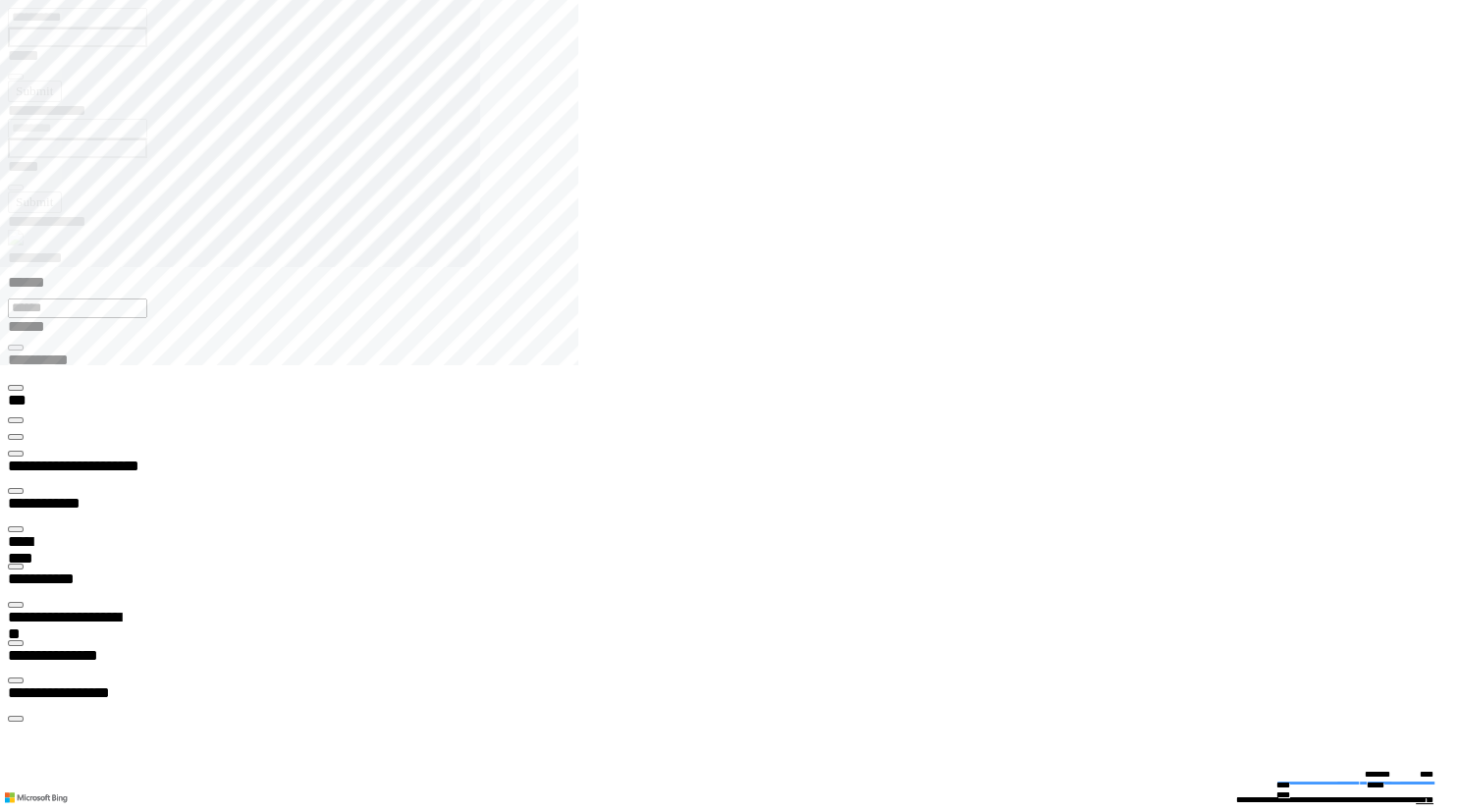 click on "**********" at bounding box center (65, 2543) 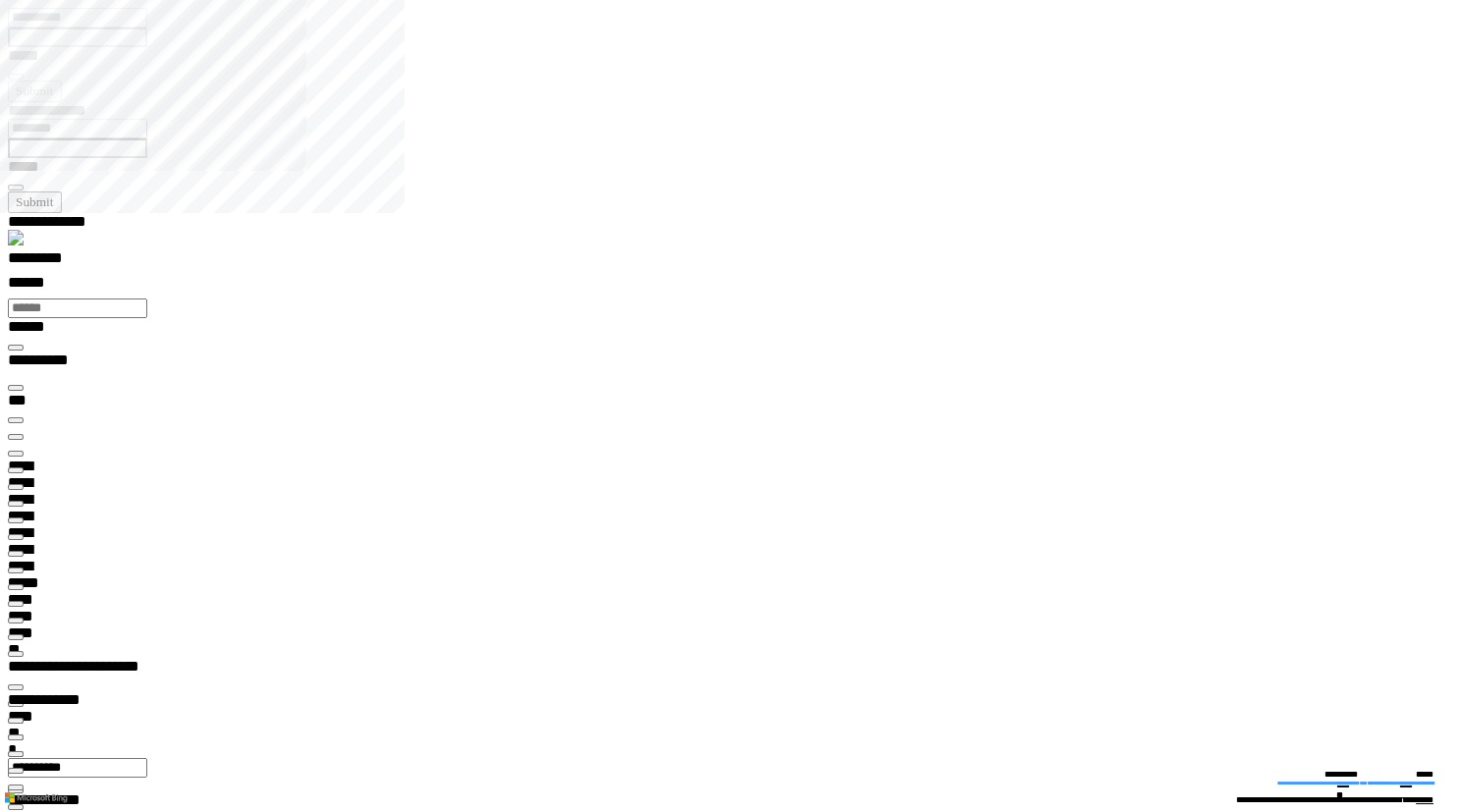 click on "**********" at bounding box center [530, 4864] 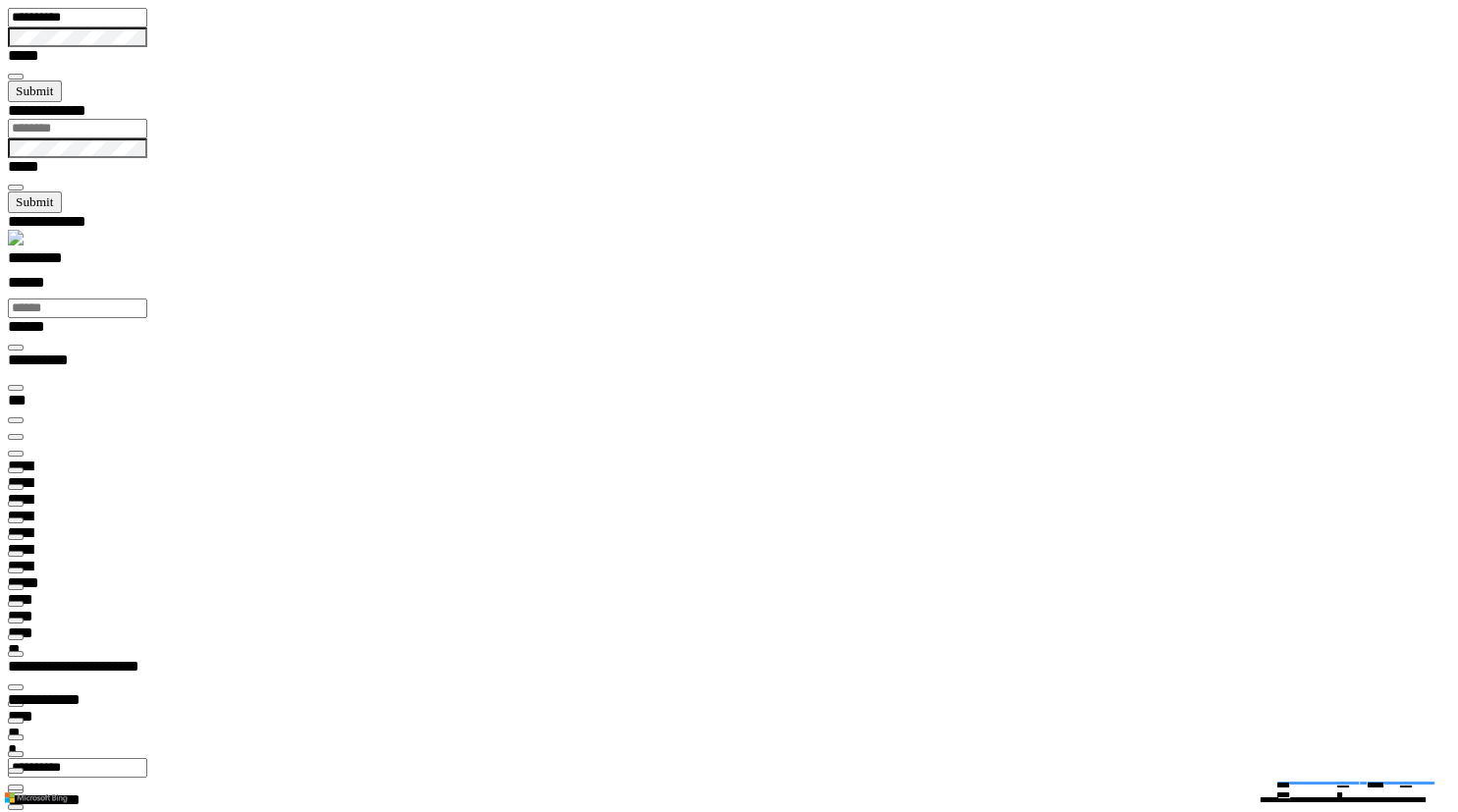 click at bounding box center [505, 9546] 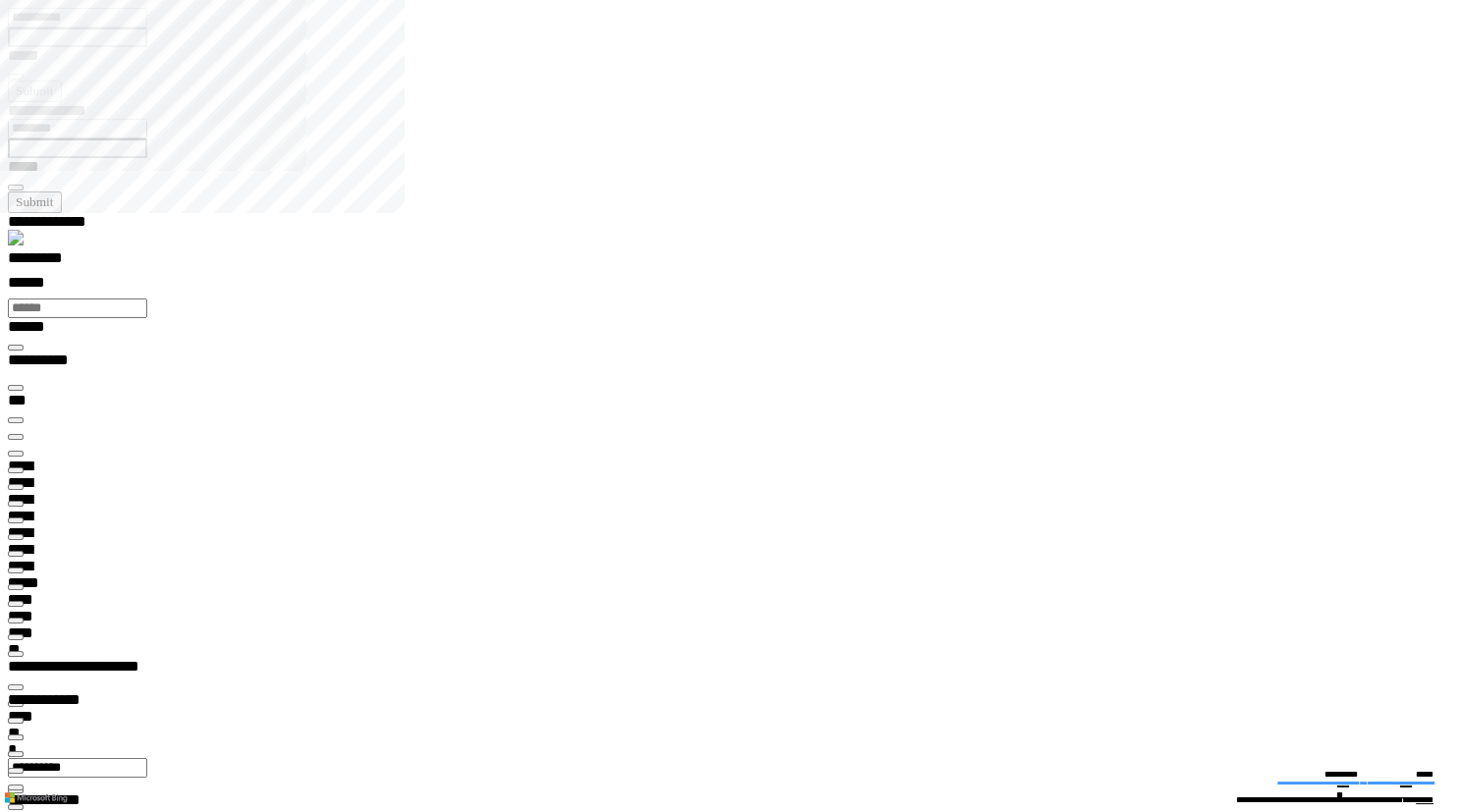 click at bounding box center (16, 2403) 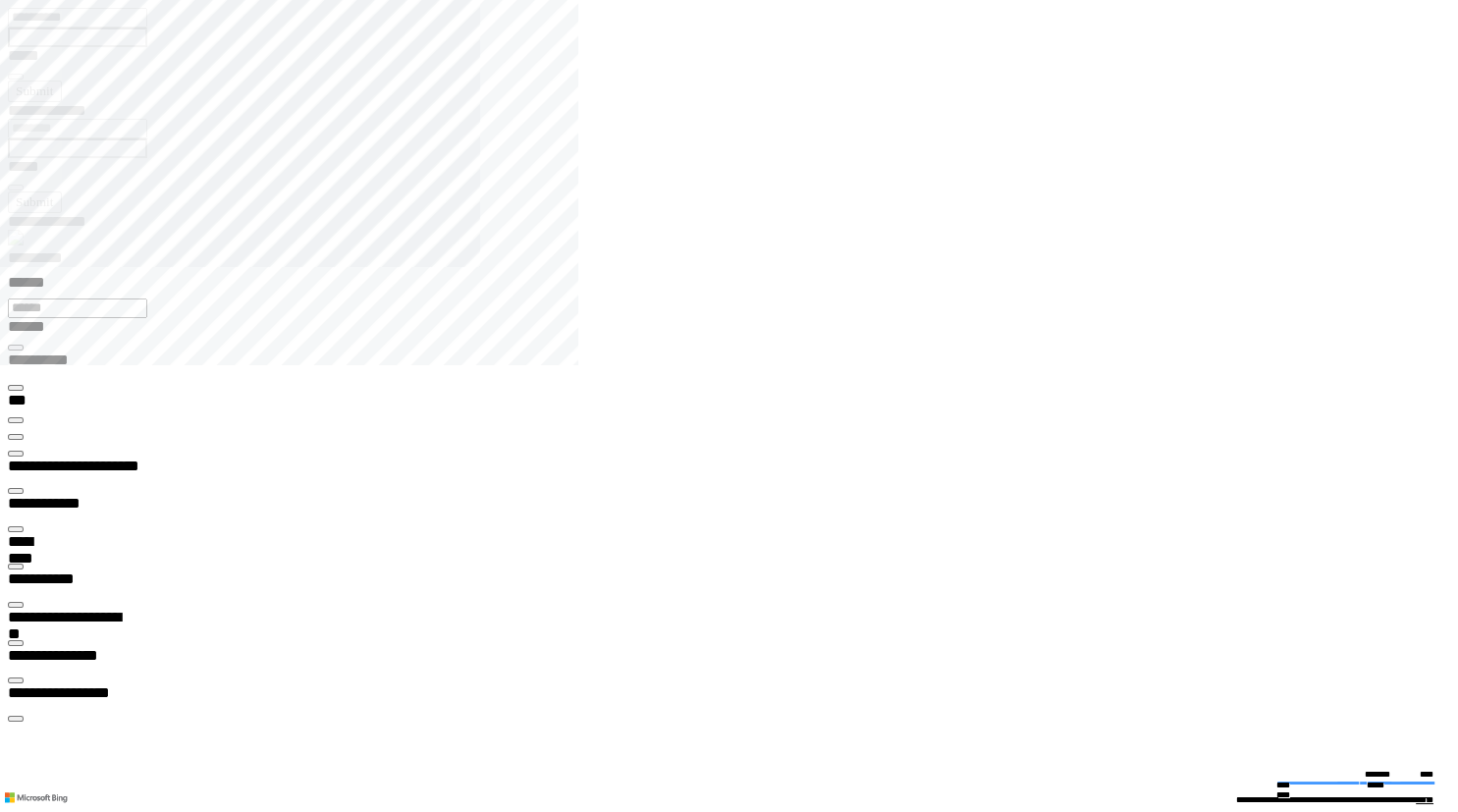 click at bounding box center [16, 2813] 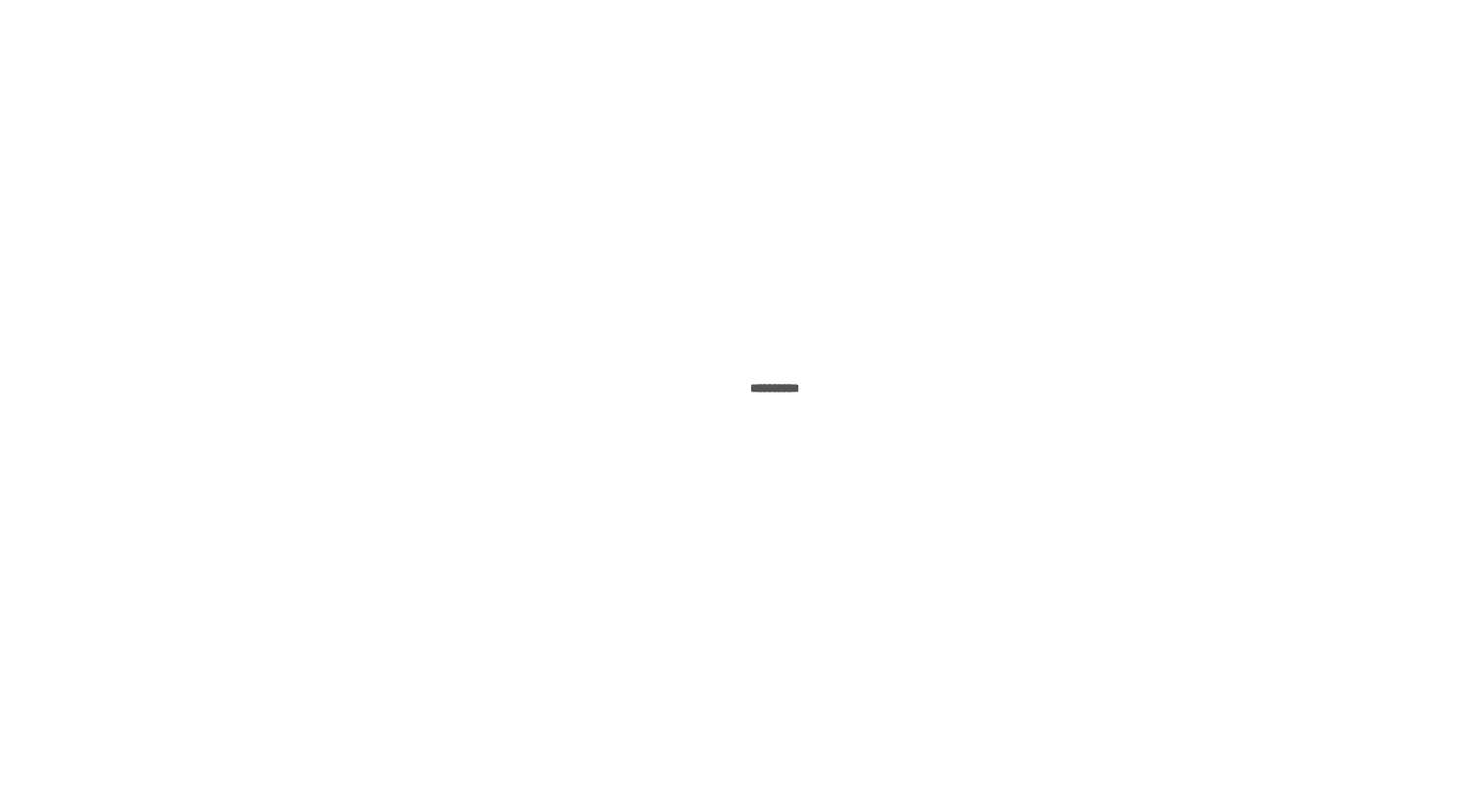scroll, scrollTop: 0, scrollLeft: 0, axis: both 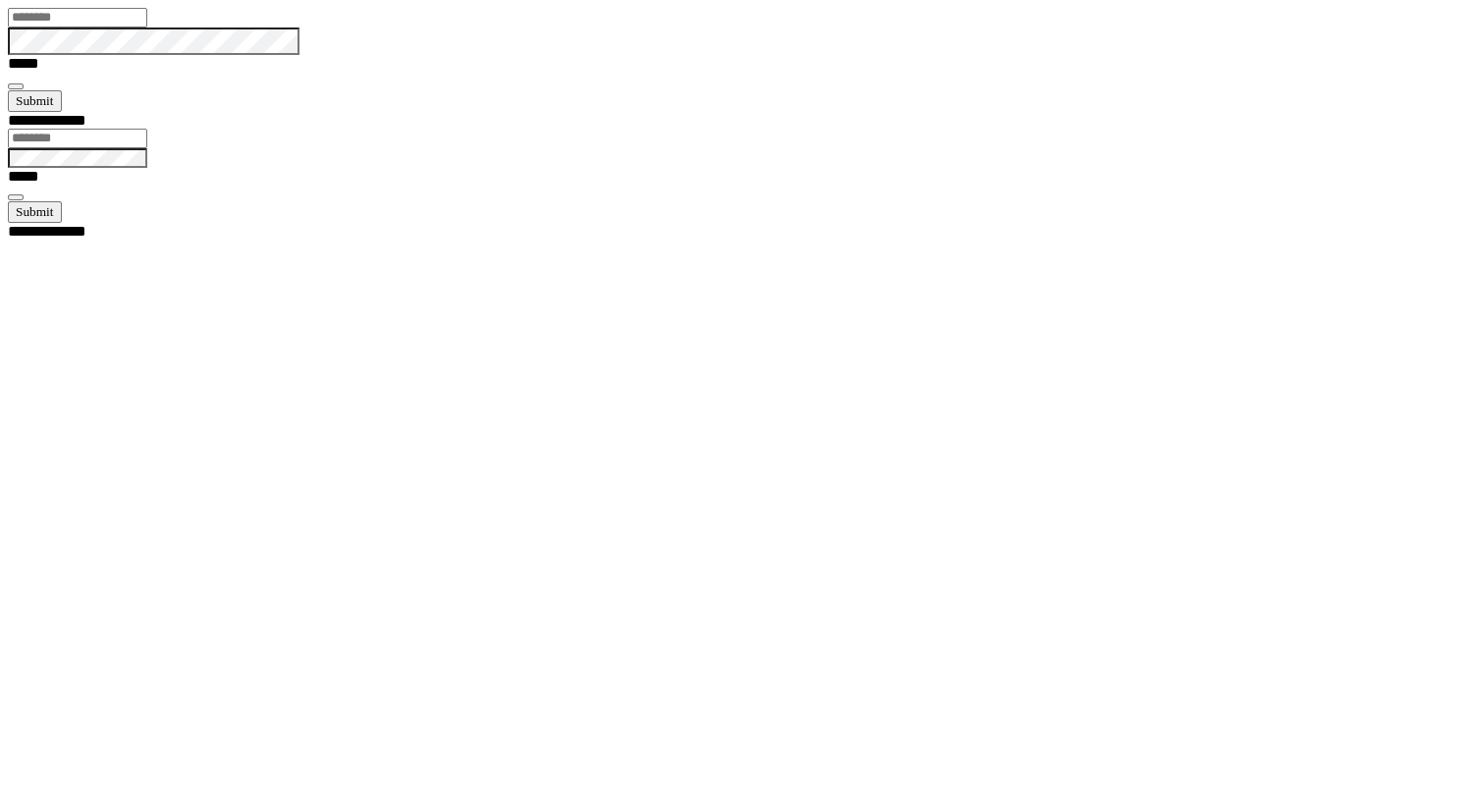 click at bounding box center (78, 18) 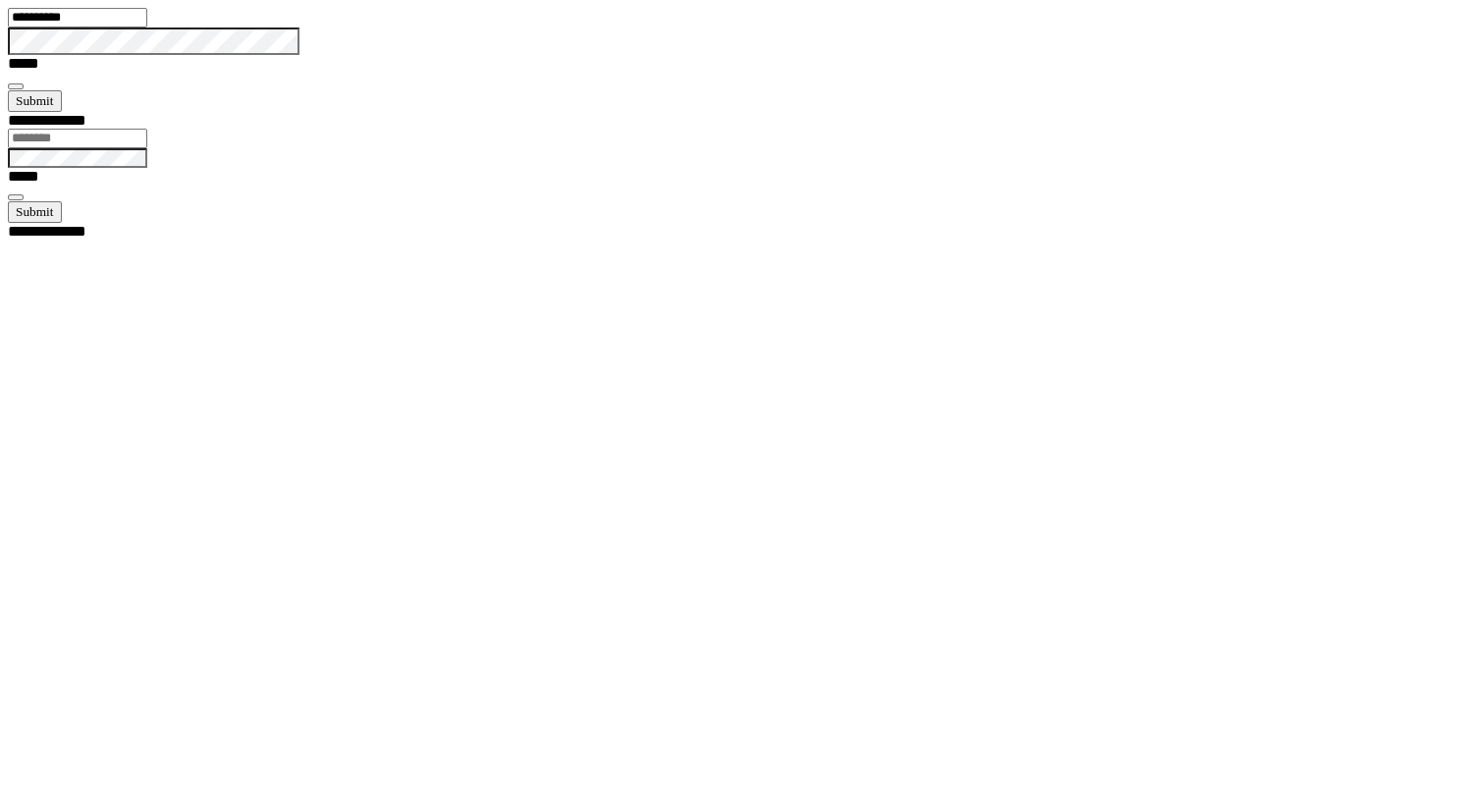 type on "**********" 